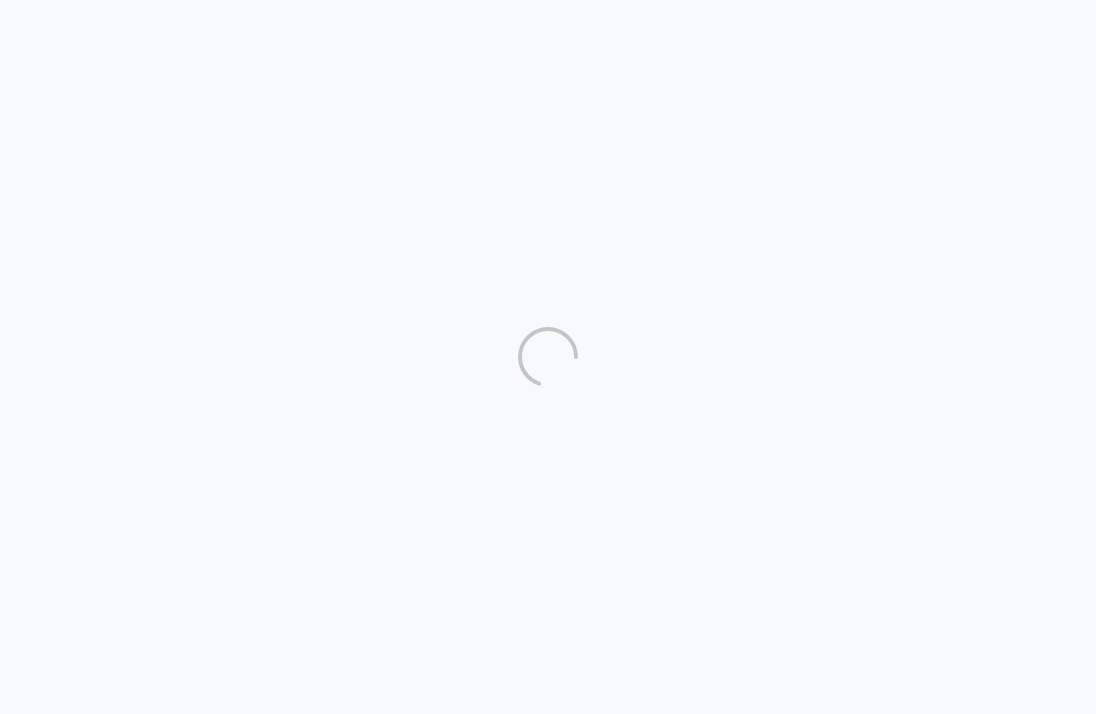 scroll, scrollTop: 0, scrollLeft: 0, axis: both 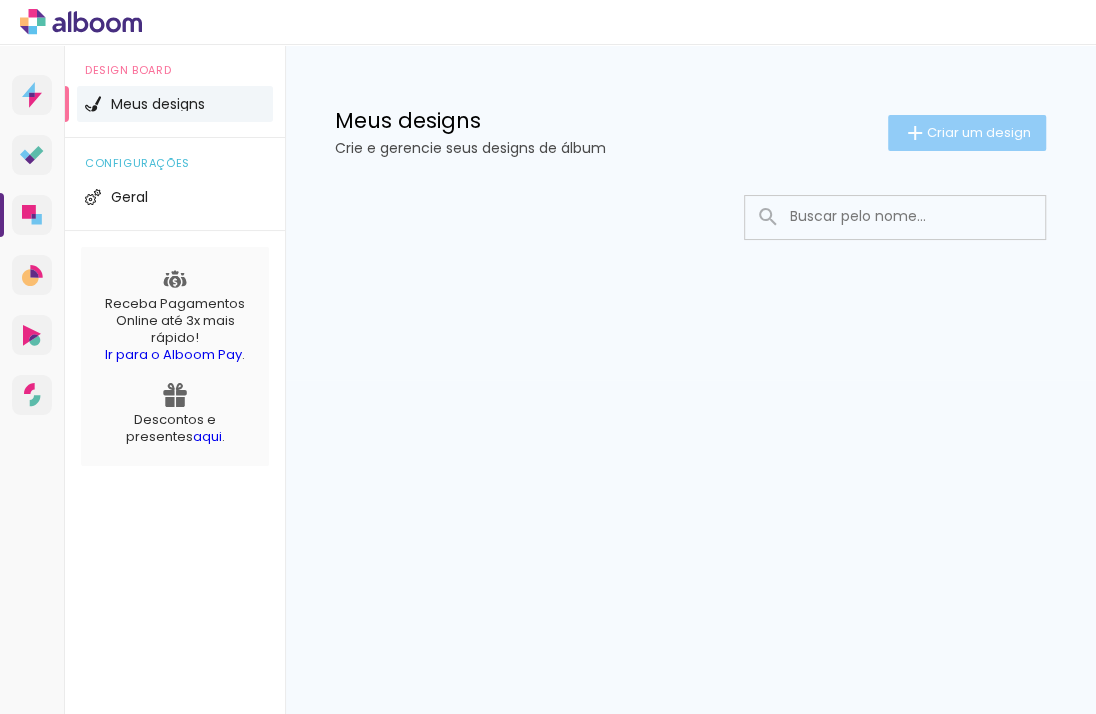 click on "Criar um design" 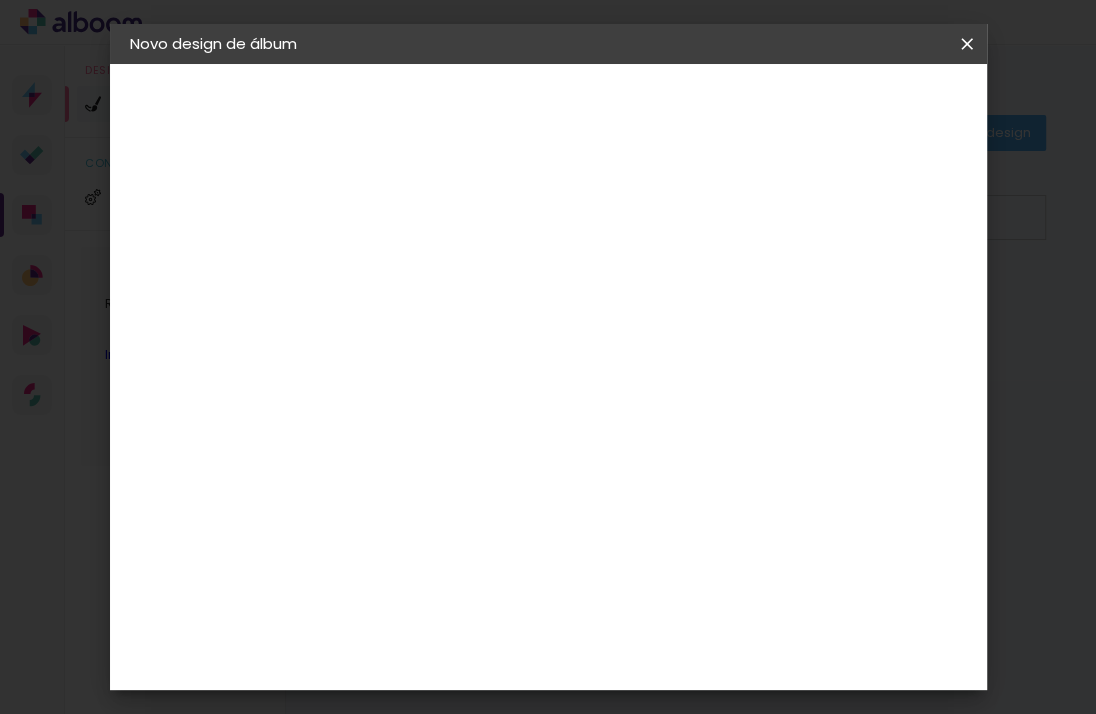click at bounding box center (457, 268) 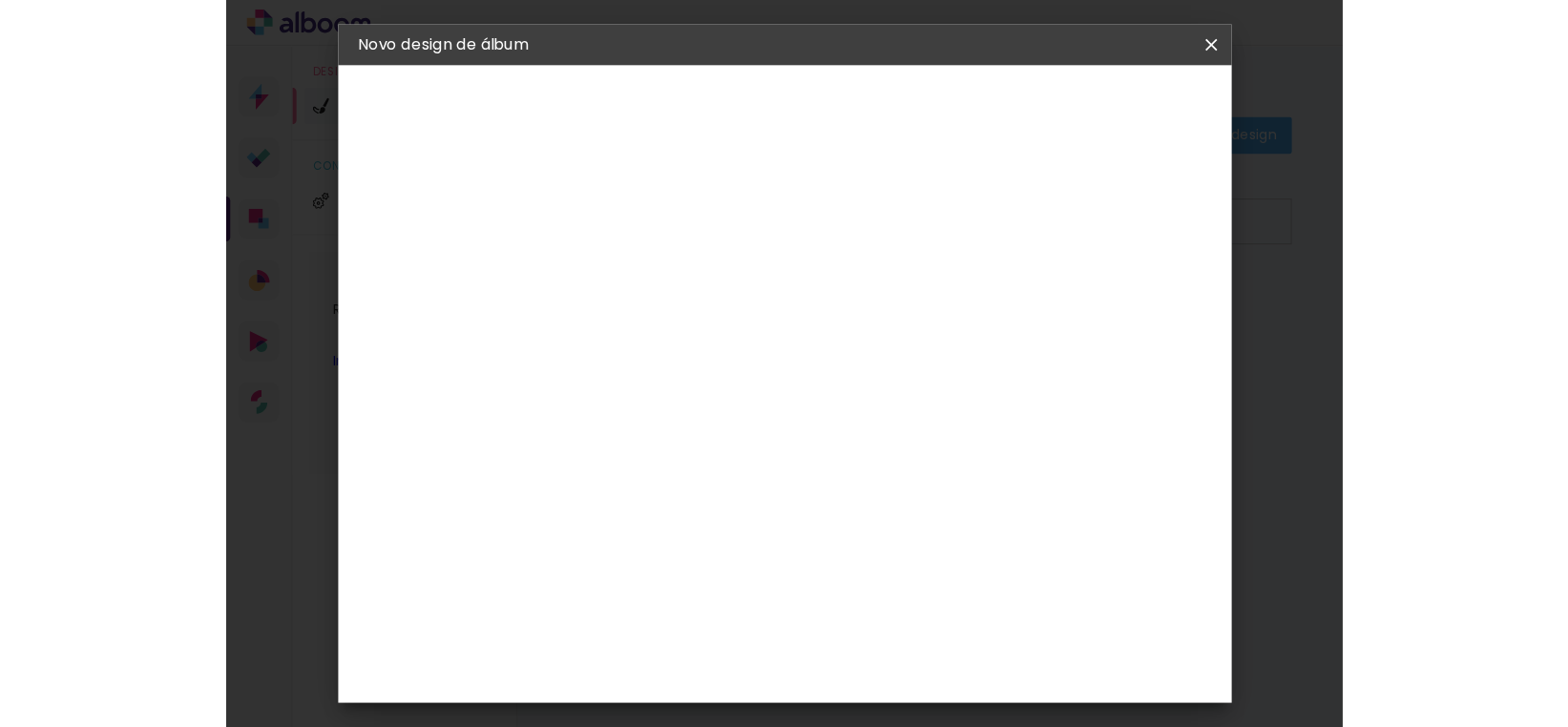 scroll, scrollTop: 0, scrollLeft: 0, axis: both 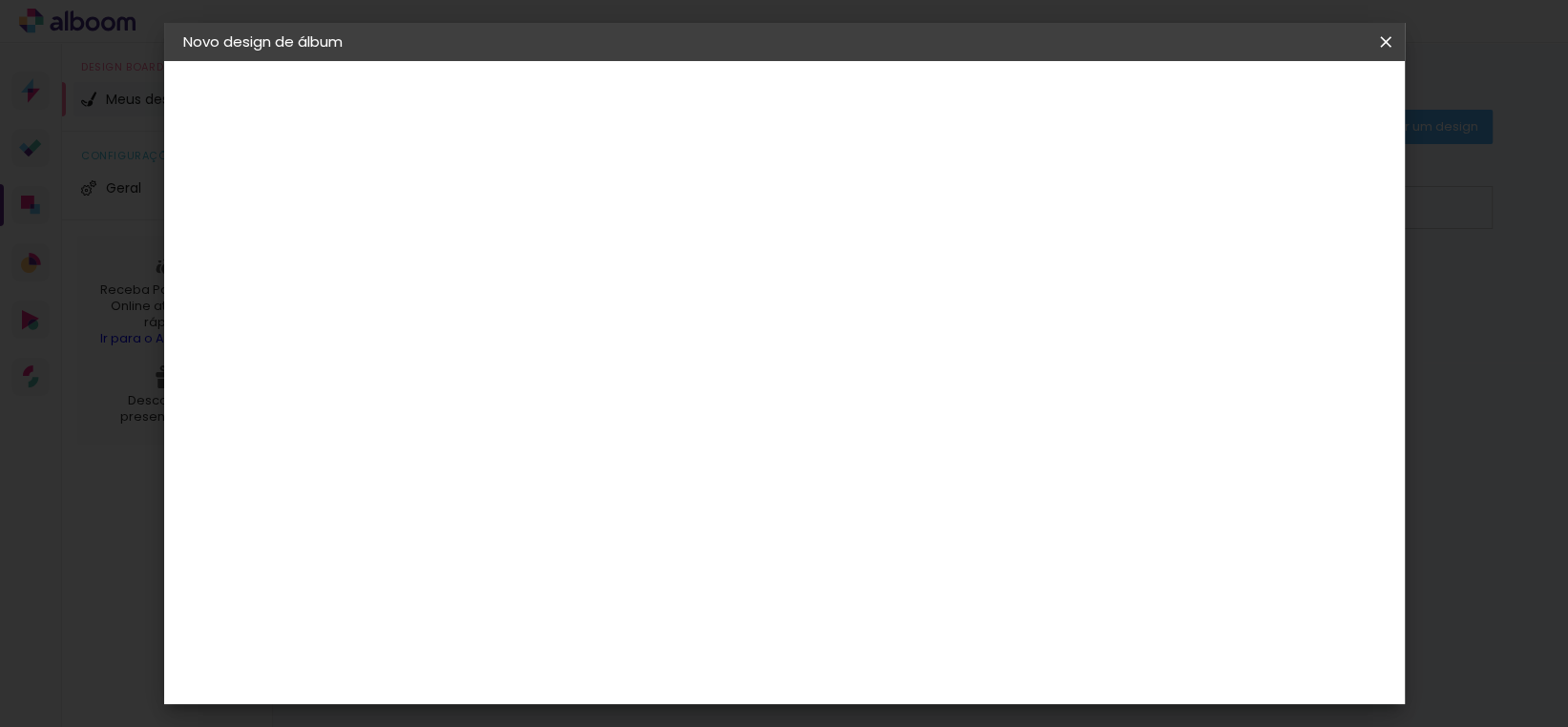 click on "2" at bounding box center [480, 205] 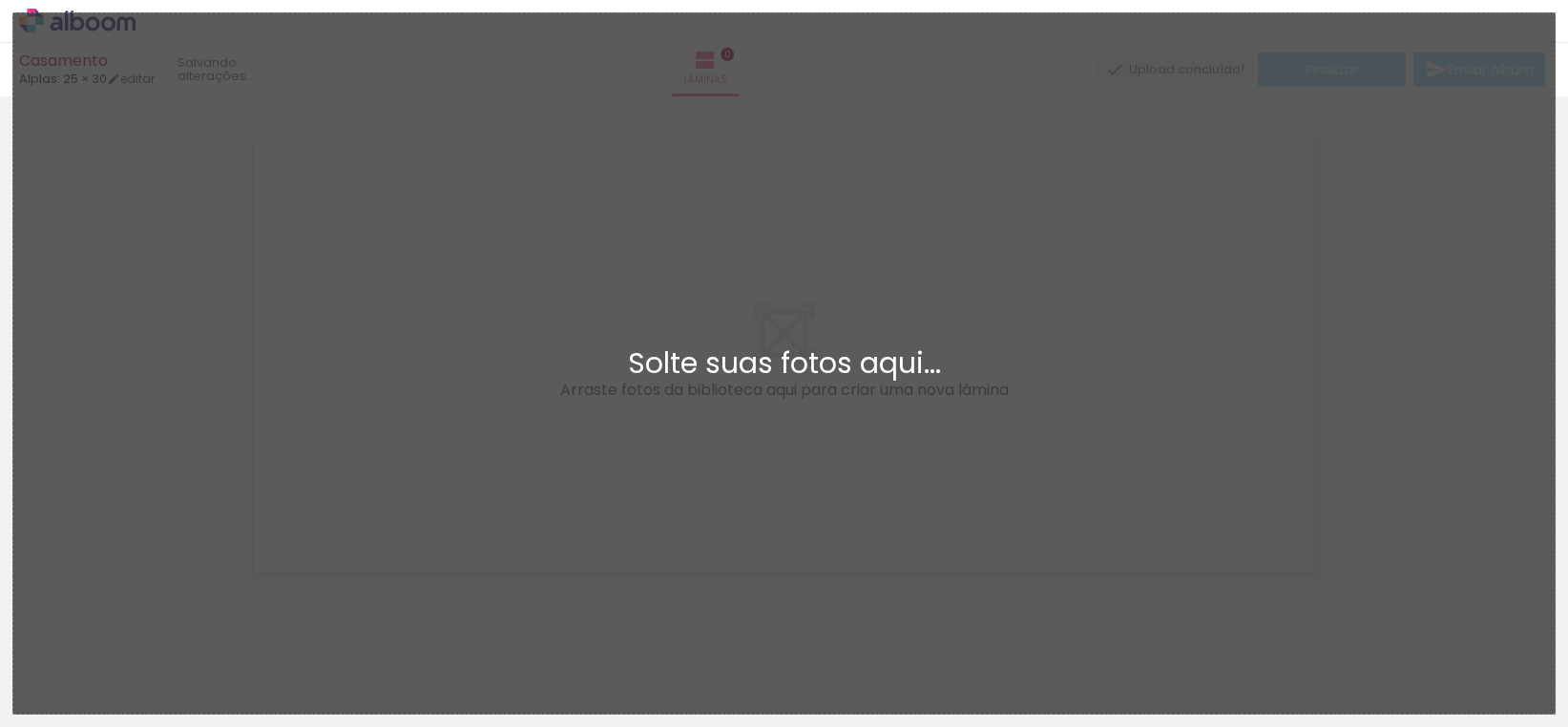 scroll, scrollTop: 24, scrollLeft: 0, axis: vertical 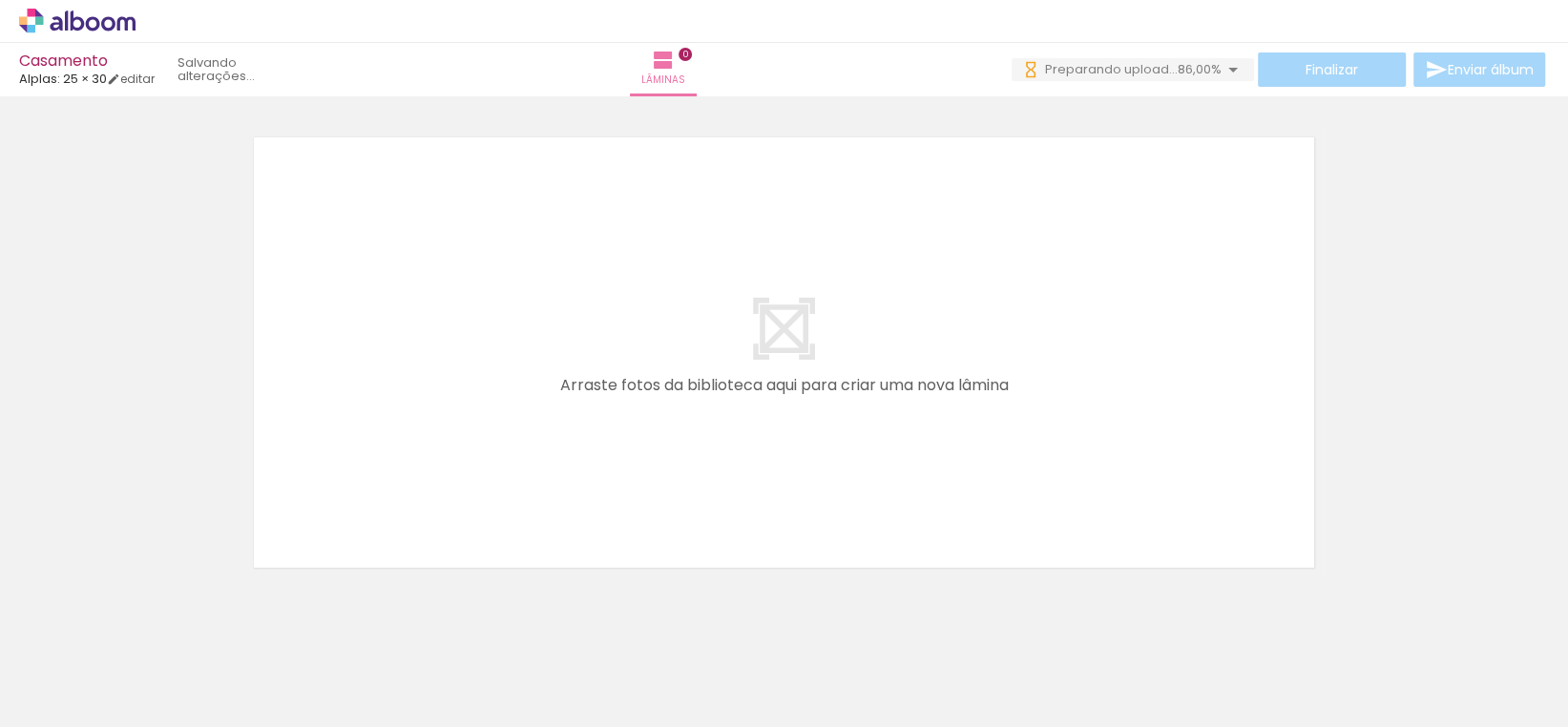 click at bounding box center (784, 352) 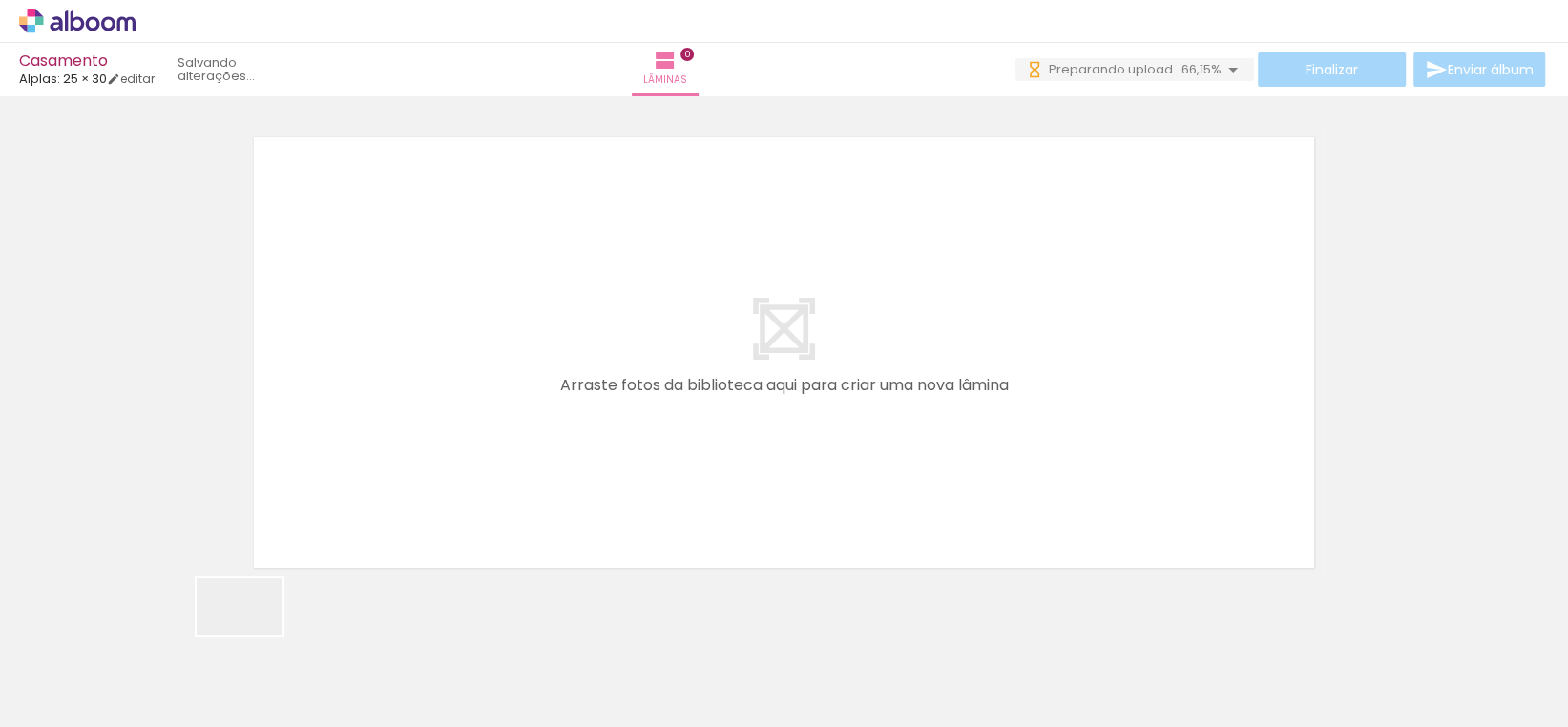 scroll, scrollTop: 0, scrollLeft: 0, axis: both 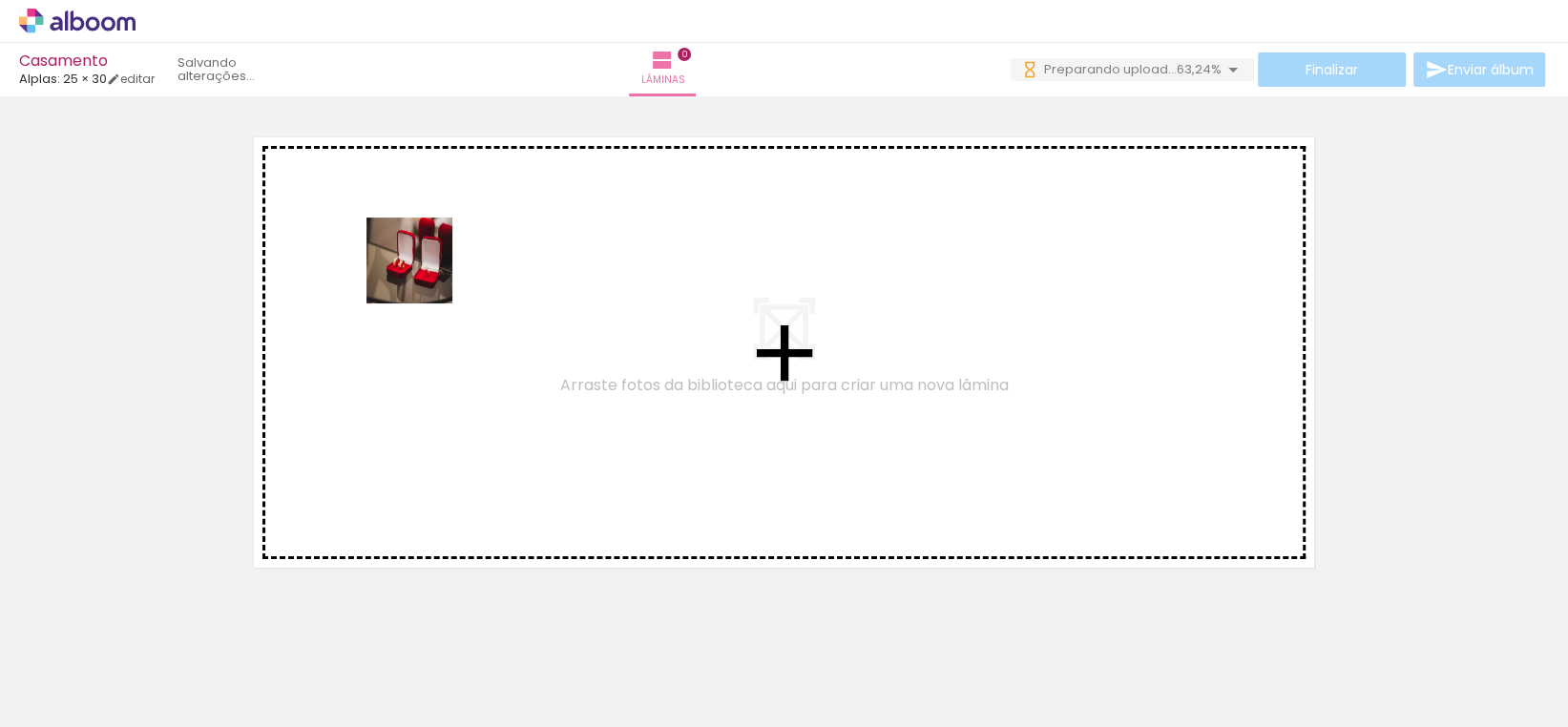 drag, startPoint x: 219, startPoint y: 693, endPoint x: 424, endPoint y: 275, distance: 465.5631 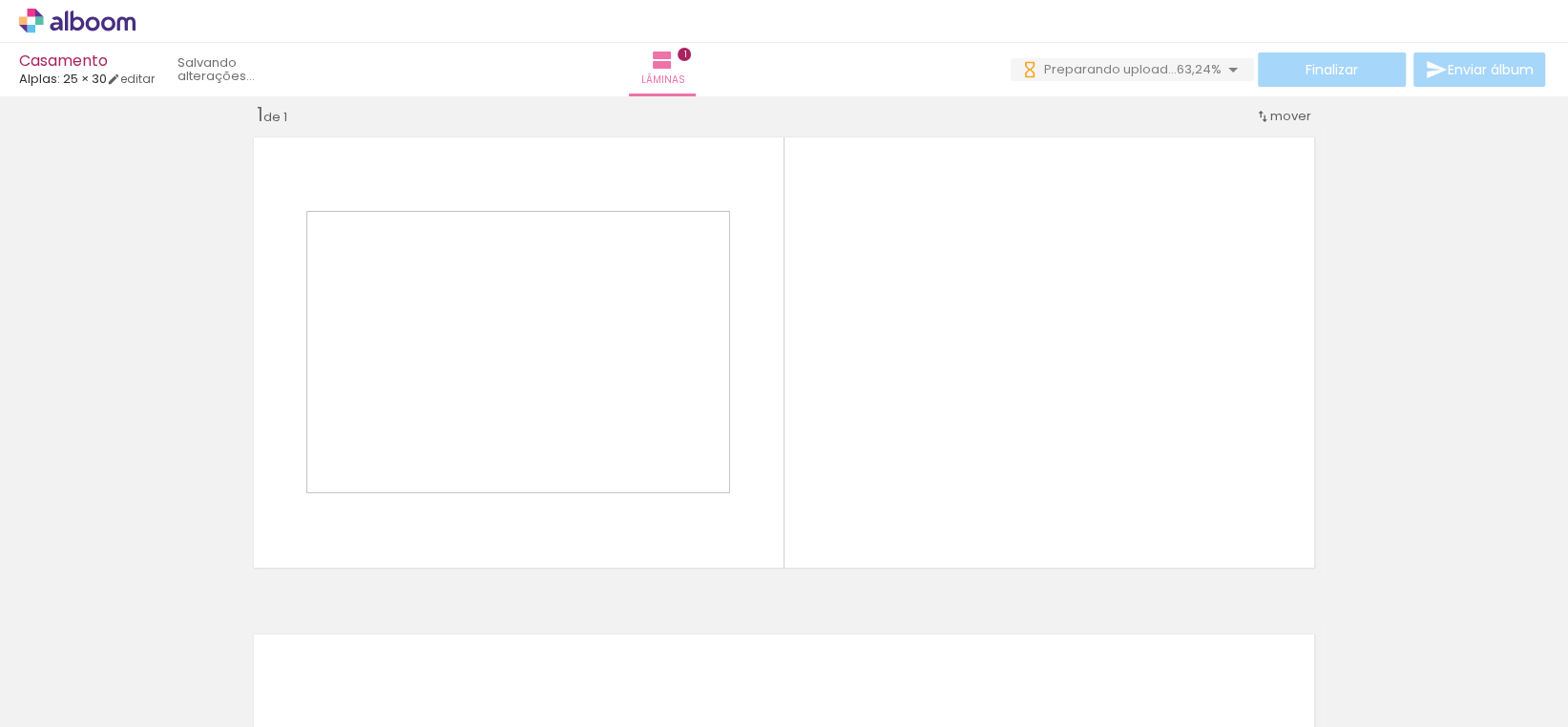 scroll, scrollTop: 24, scrollLeft: 0, axis: vertical 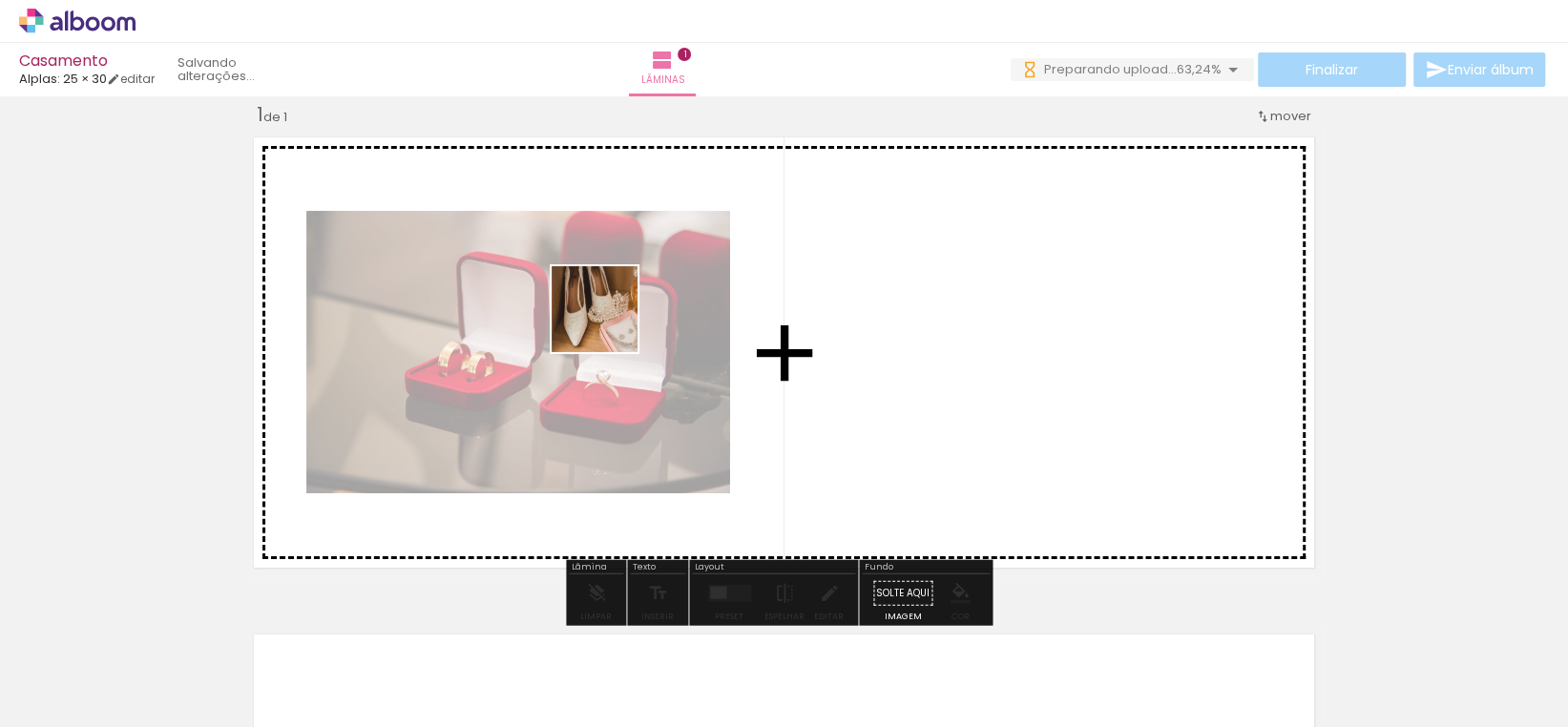 drag, startPoint x: 609, startPoint y: 323, endPoint x: 691, endPoint y: 317, distance: 82.21922 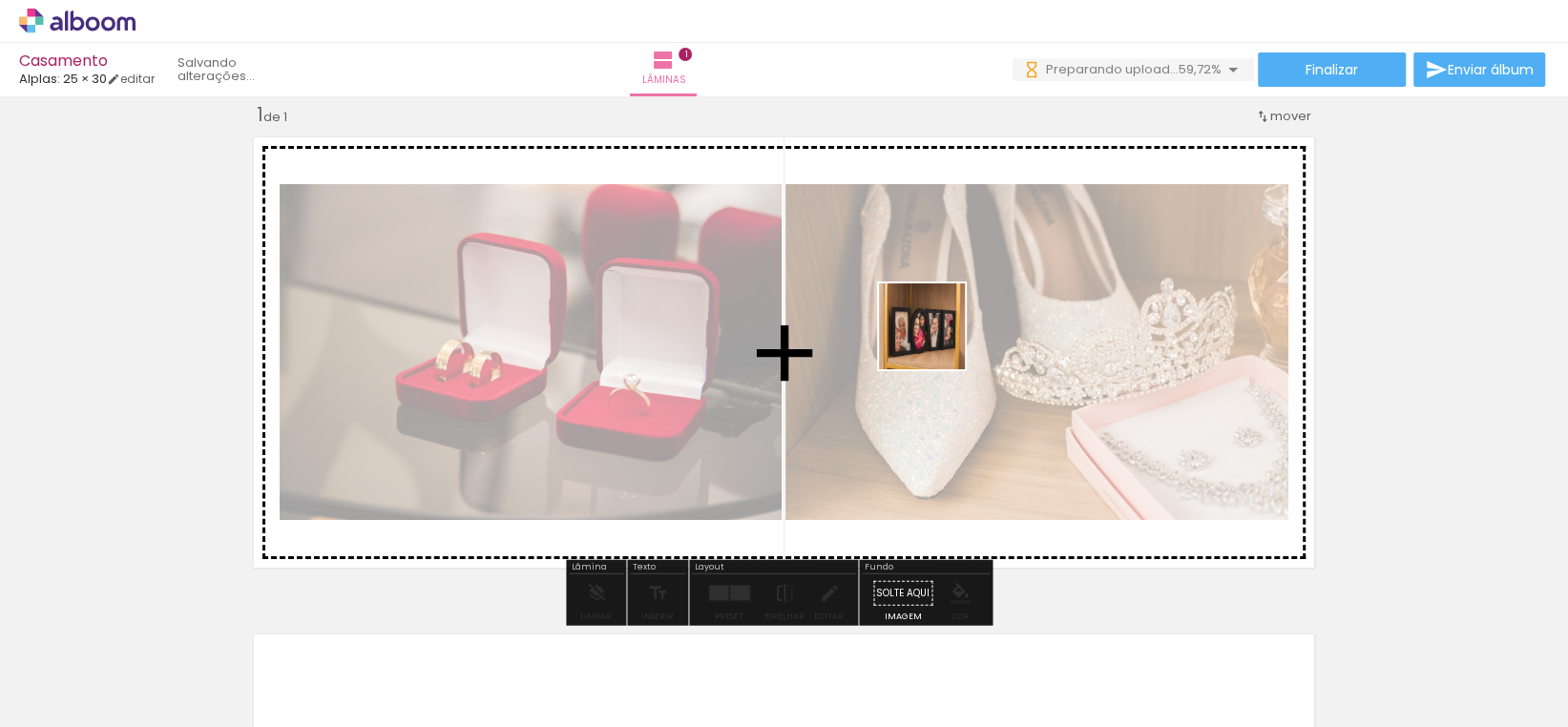 drag, startPoint x: 407, startPoint y: 678, endPoint x: 936, endPoint y: 341, distance: 627.22404 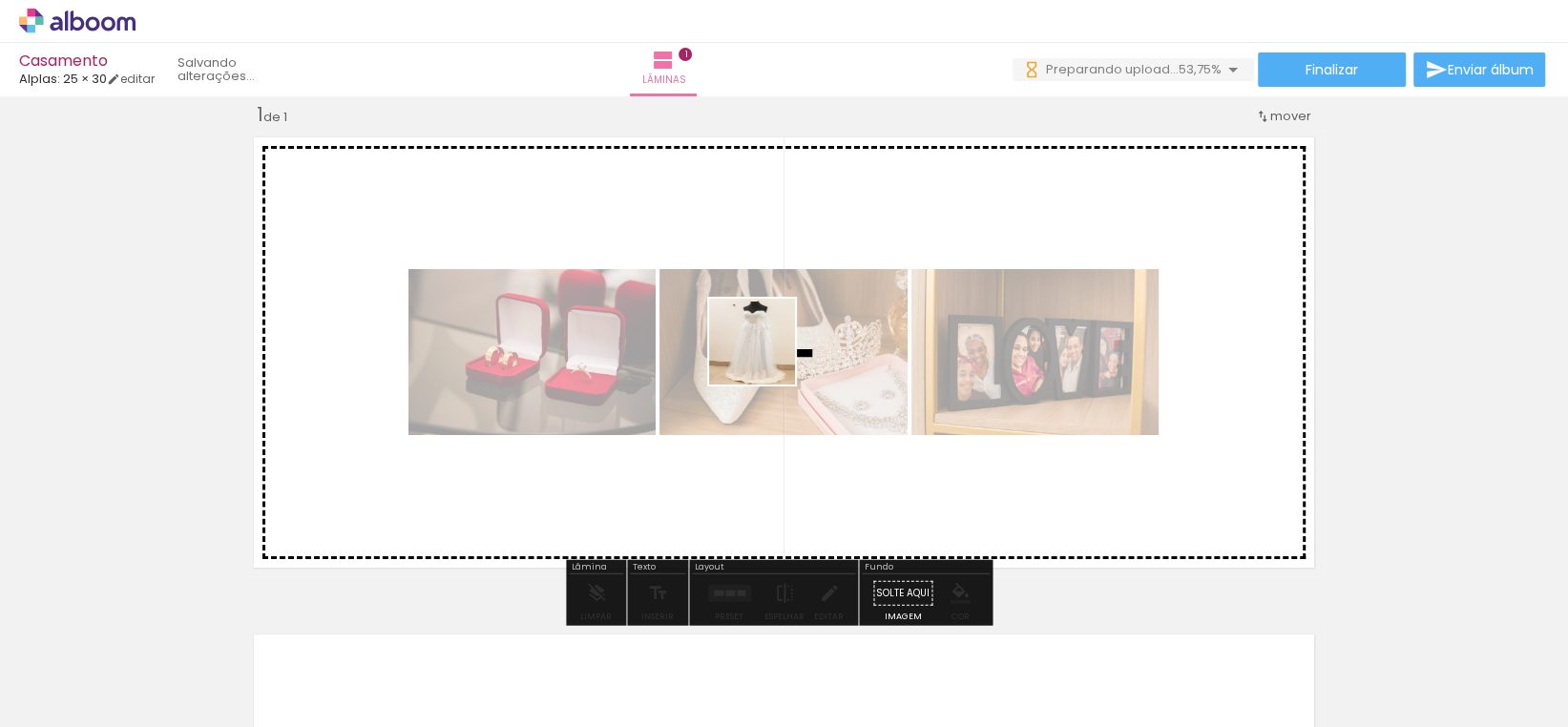 click at bounding box center (784, 364) 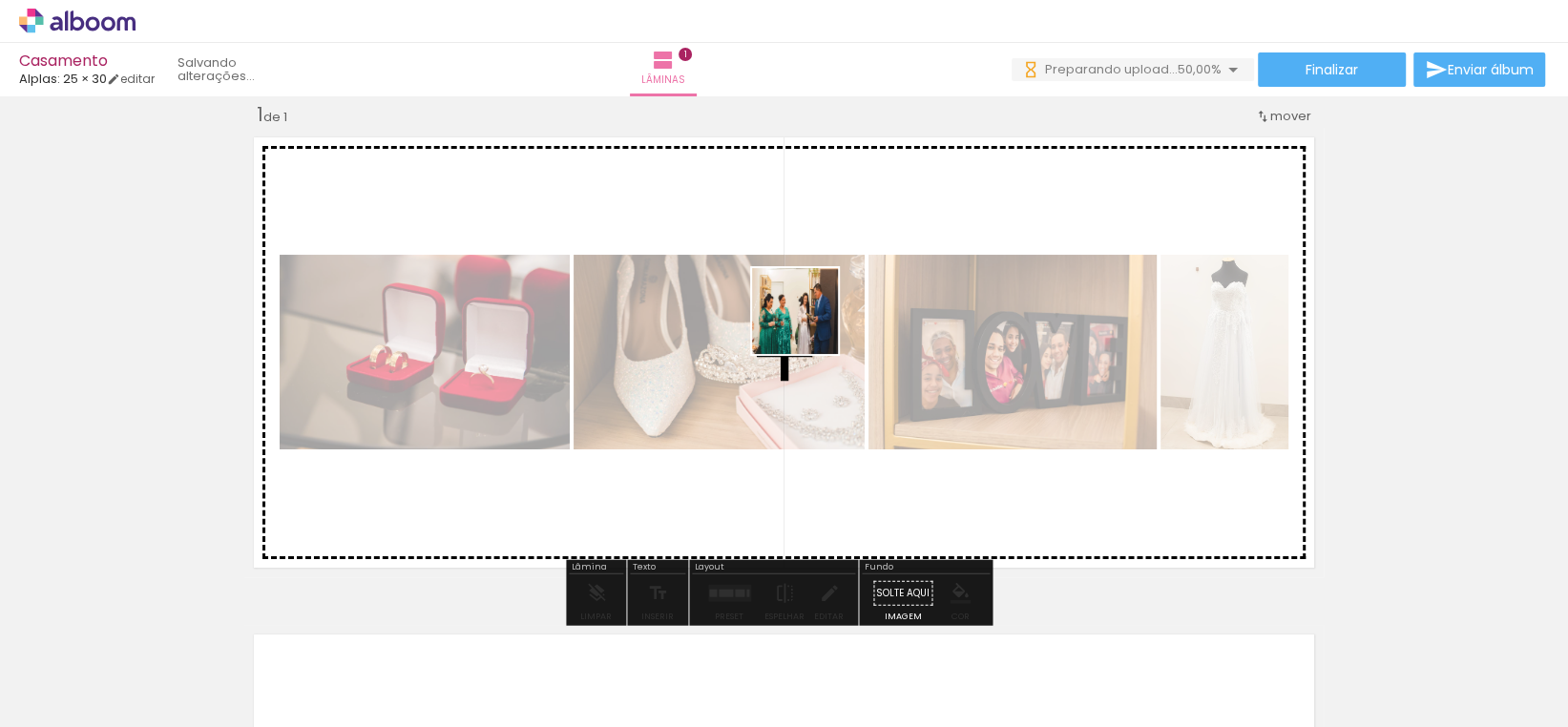 drag, startPoint x: 779, startPoint y: 472, endPoint x: 809, endPoint y: 325, distance: 150.03 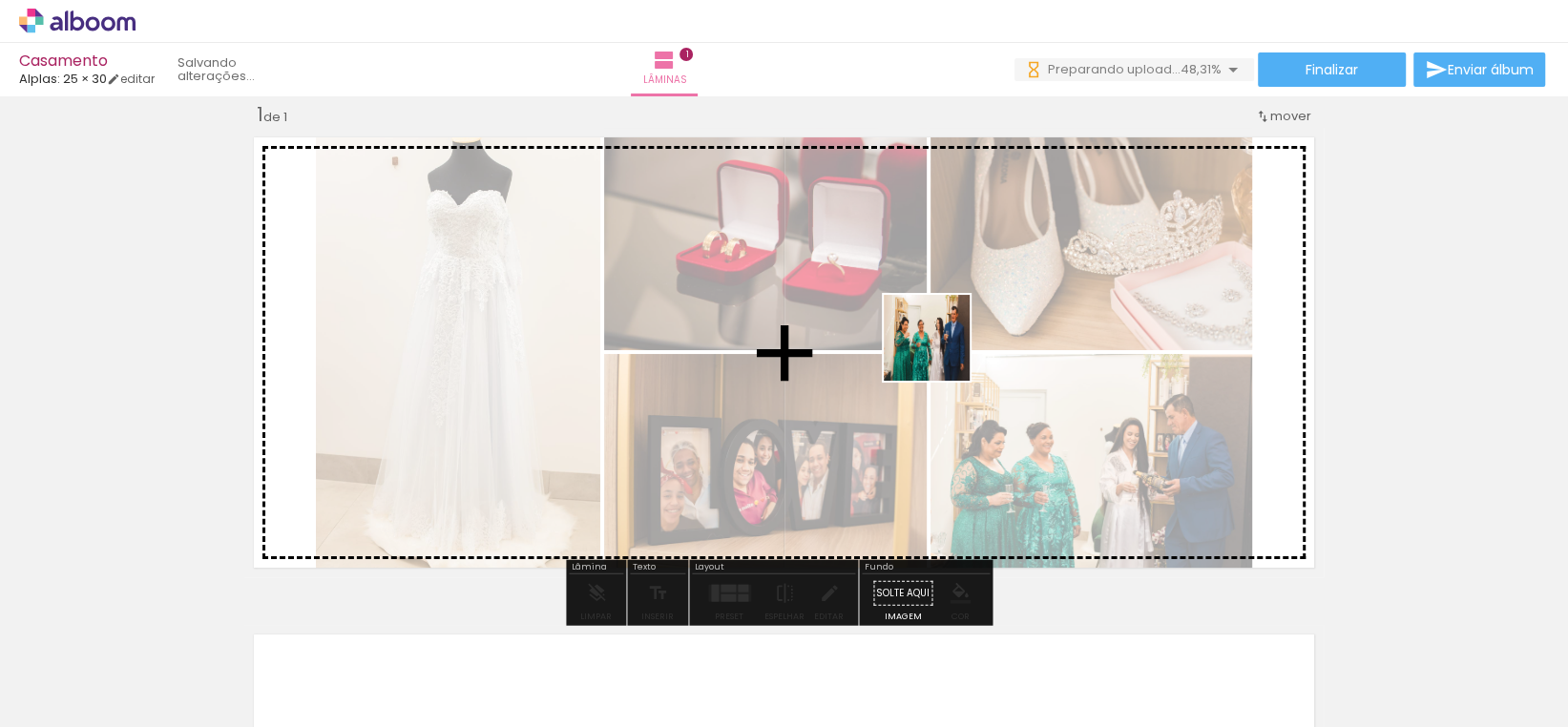 drag, startPoint x: 837, startPoint y: 687, endPoint x: 941, endPoint y: 352, distance: 350.77201 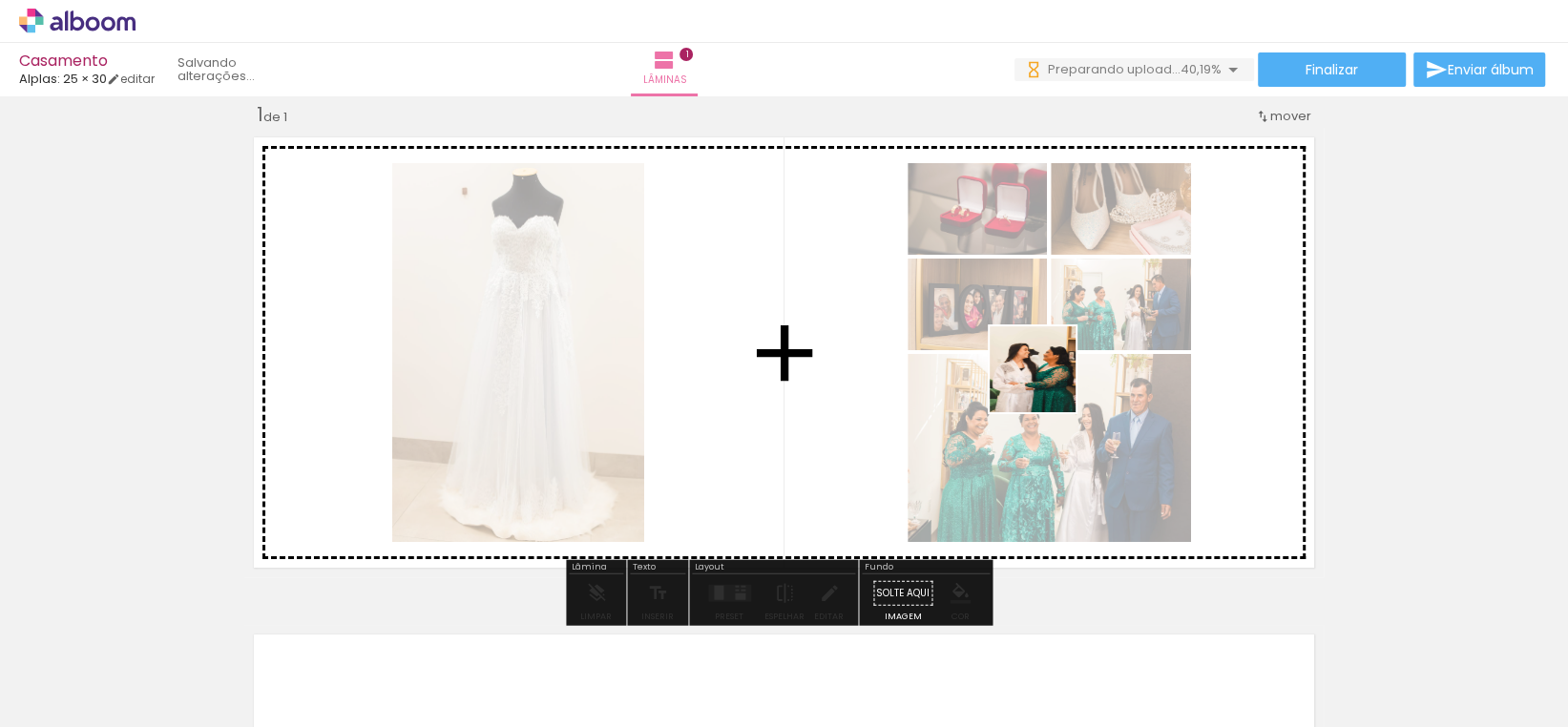 drag, startPoint x: 1346, startPoint y: 676, endPoint x: 1047, endPoint y: 384, distance: 417.92942 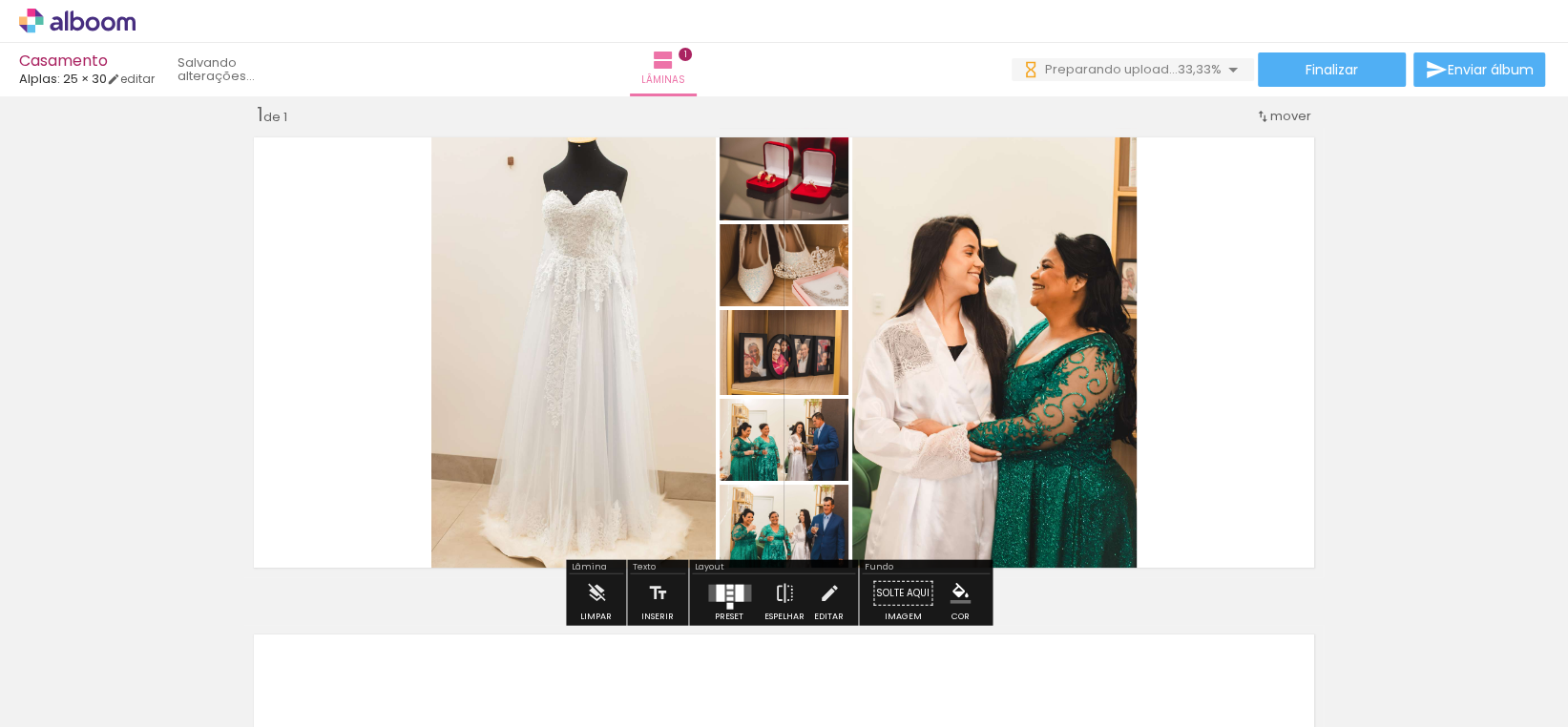 scroll, scrollTop: 0, scrollLeft: 0, axis: both 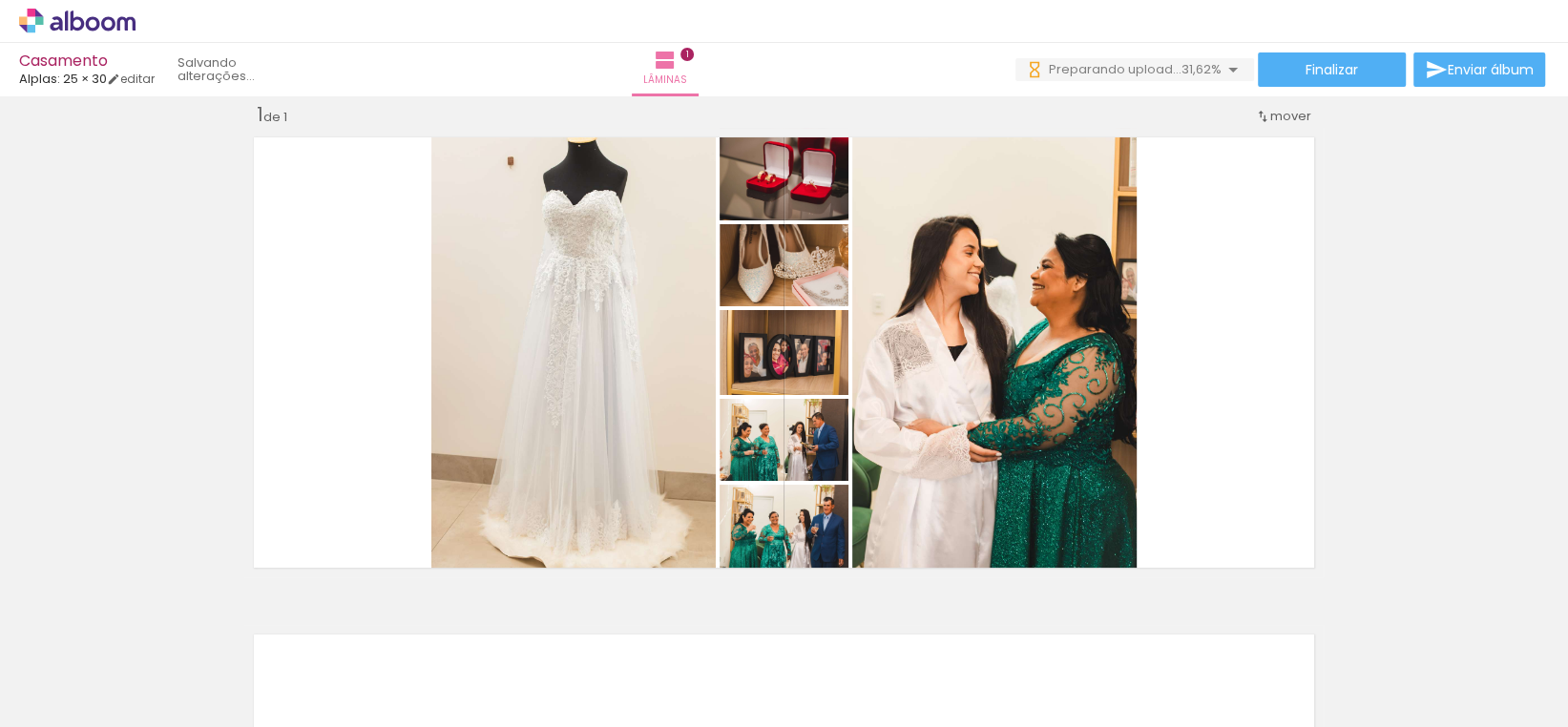 click at bounding box center (191, 662) 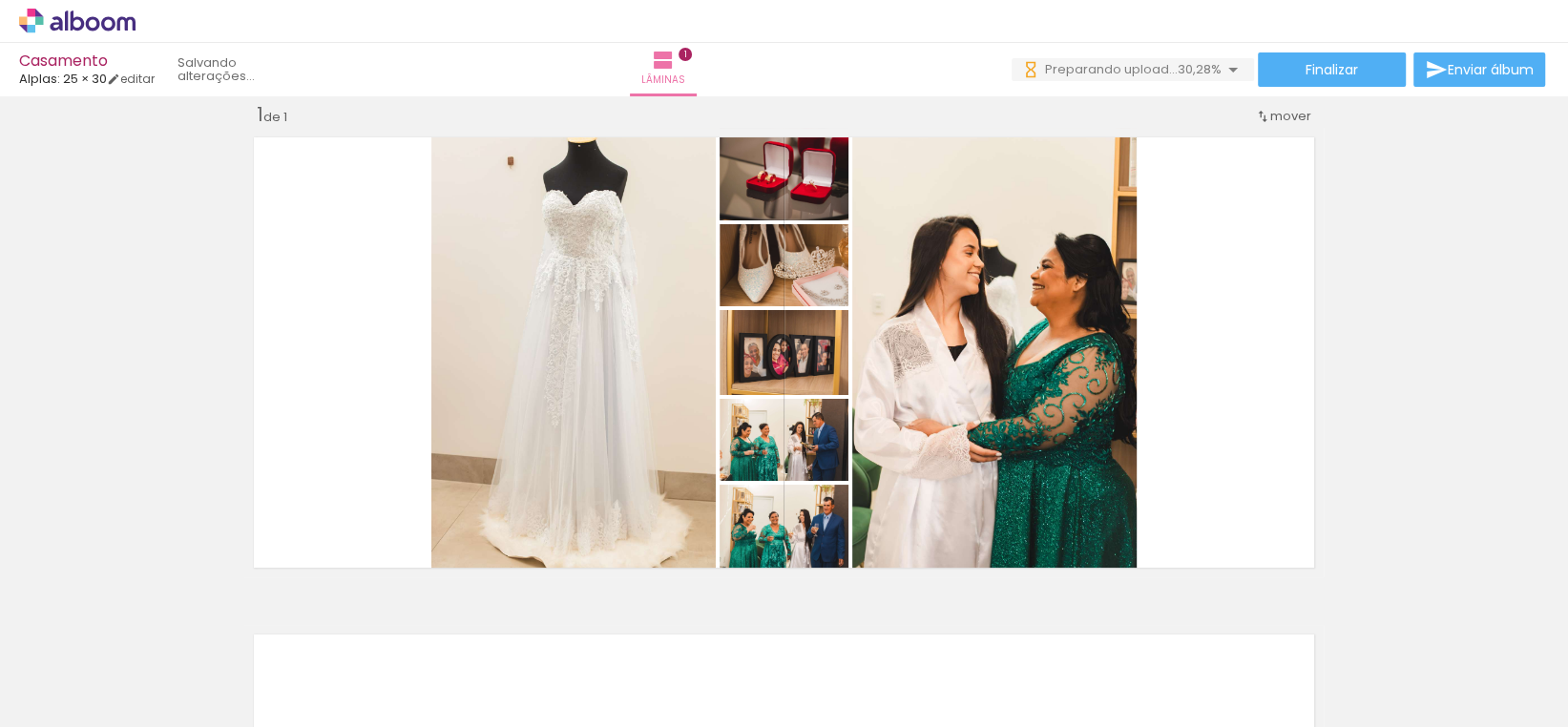 scroll, scrollTop: 0, scrollLeft: 0, axis: both 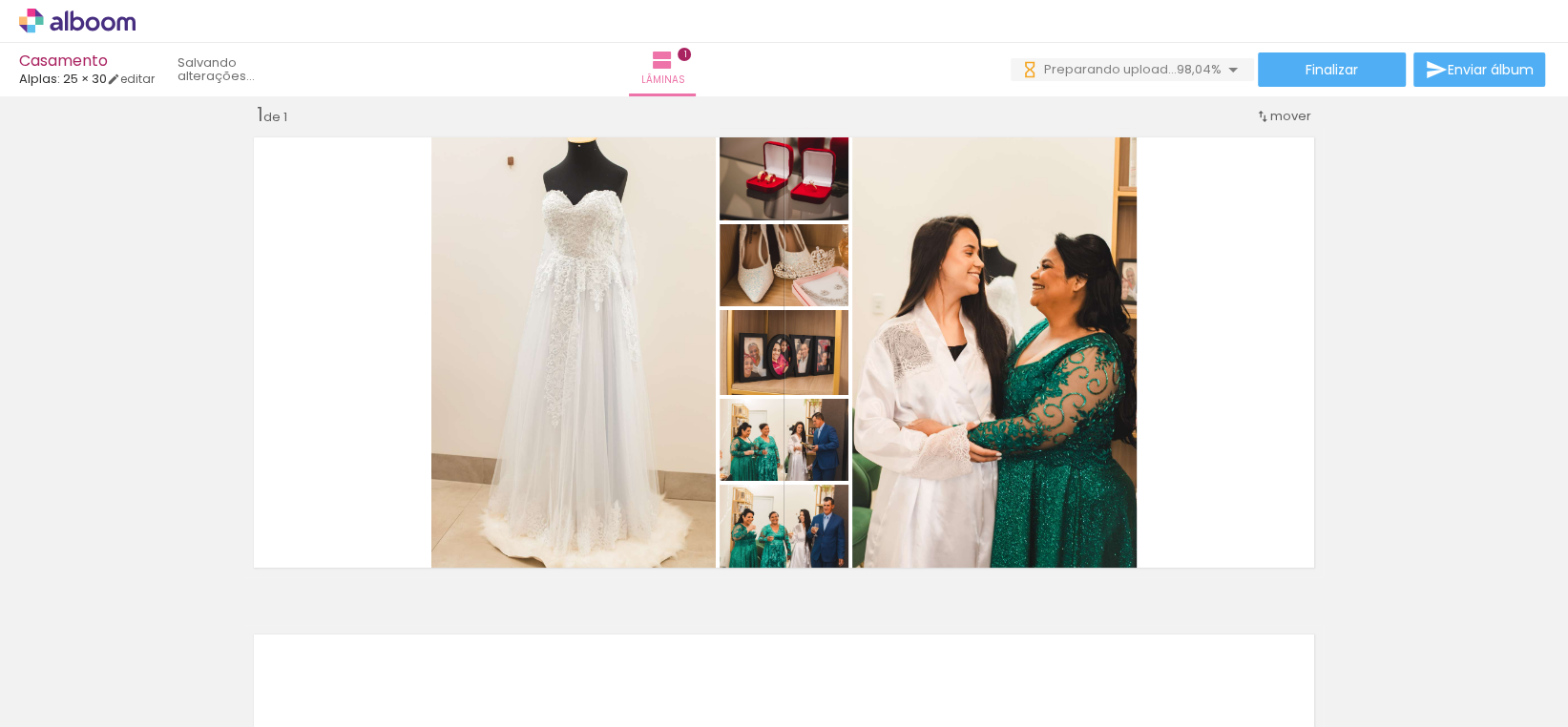 click at bounding box center (191, 663) 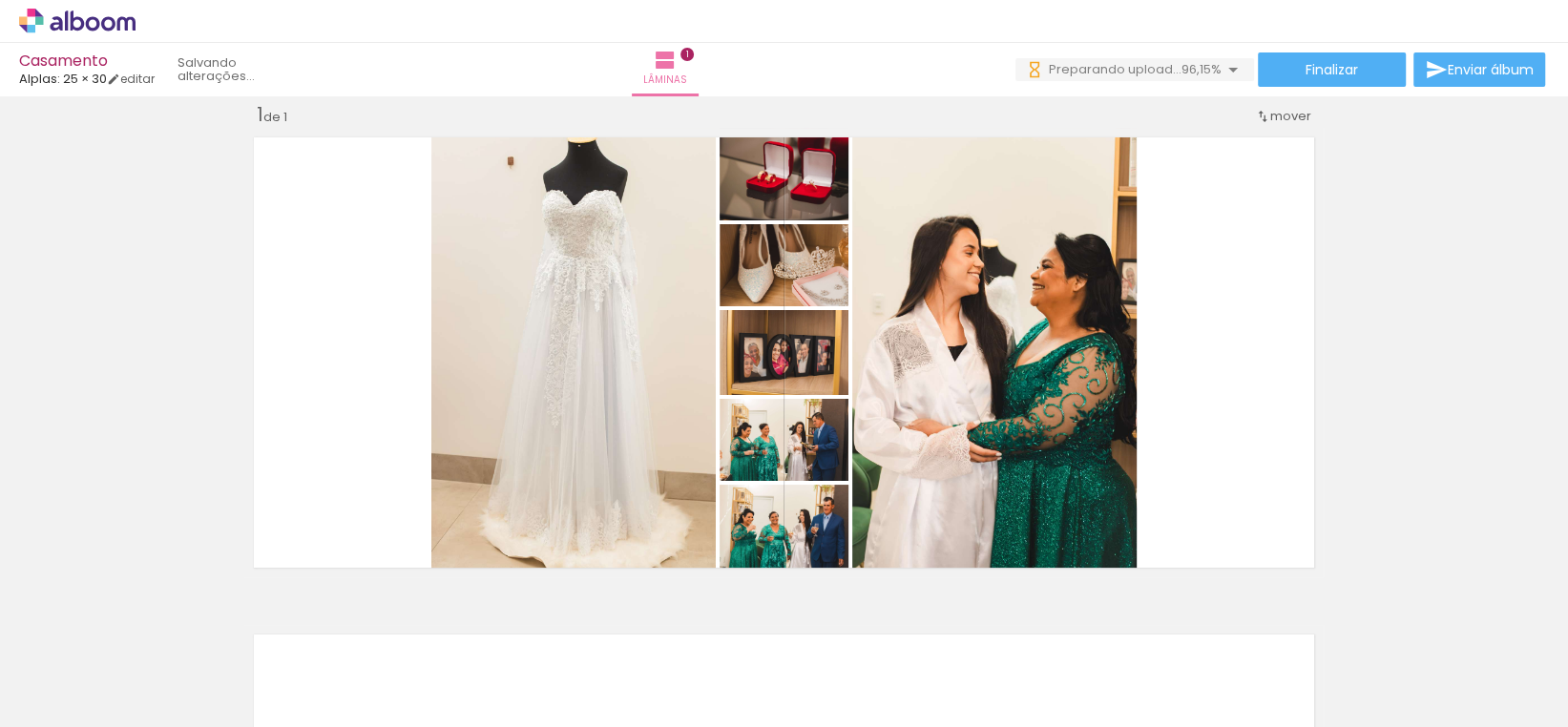 drag, startPoint x: 279, startPoint y: 673, endPoint x: 227, endPoint y: 673, distance: 52 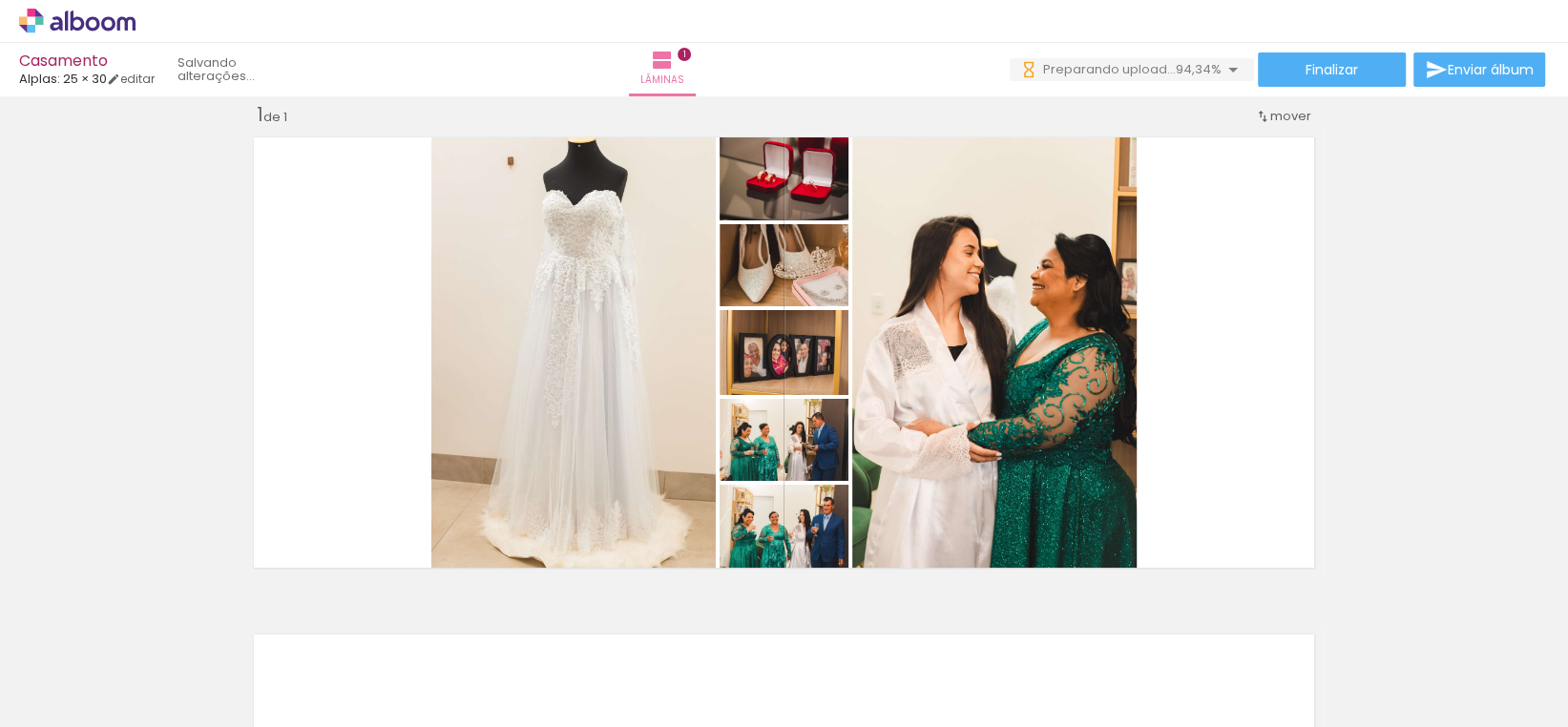 click at bounding box center (191, 662) 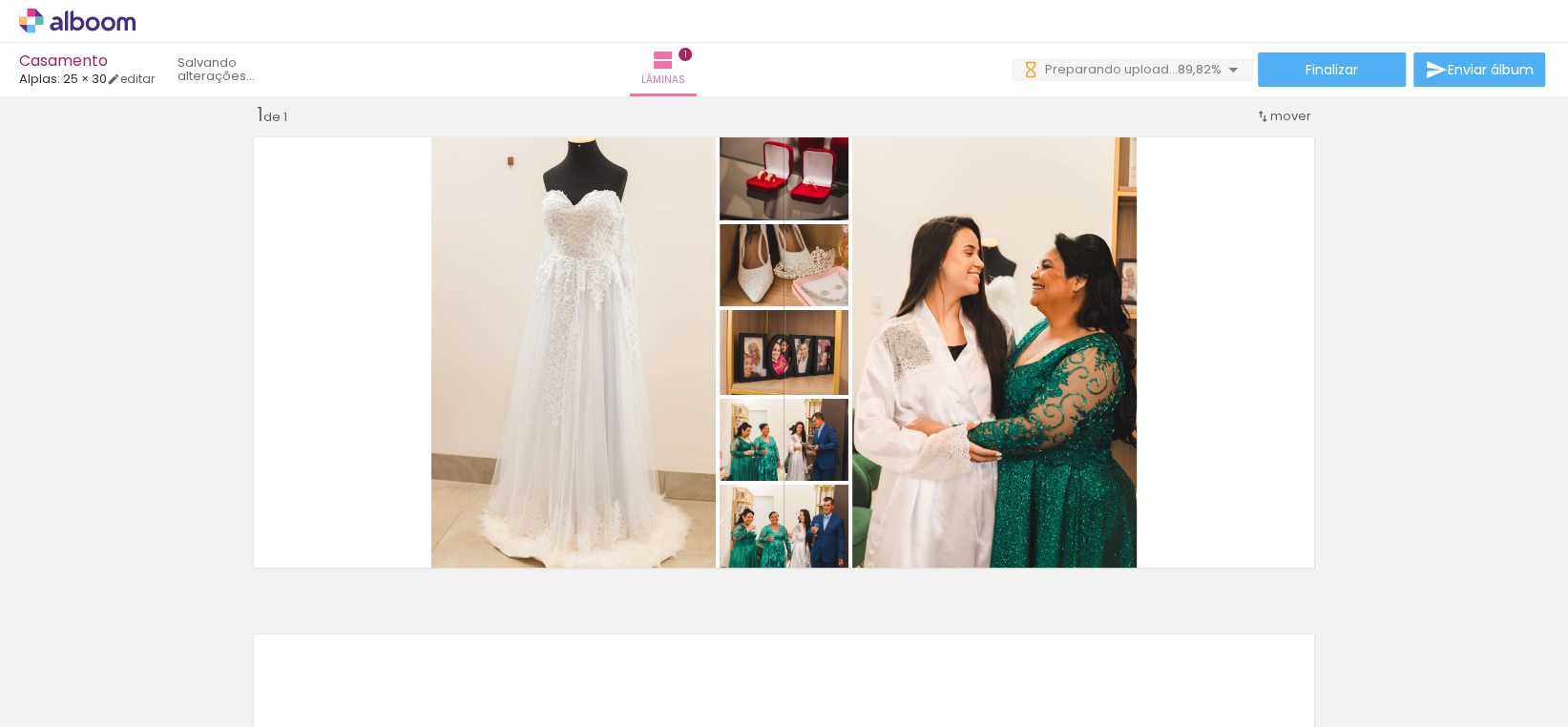 scroll, scrollTop: 0, scrollLeft: 0, axis: both 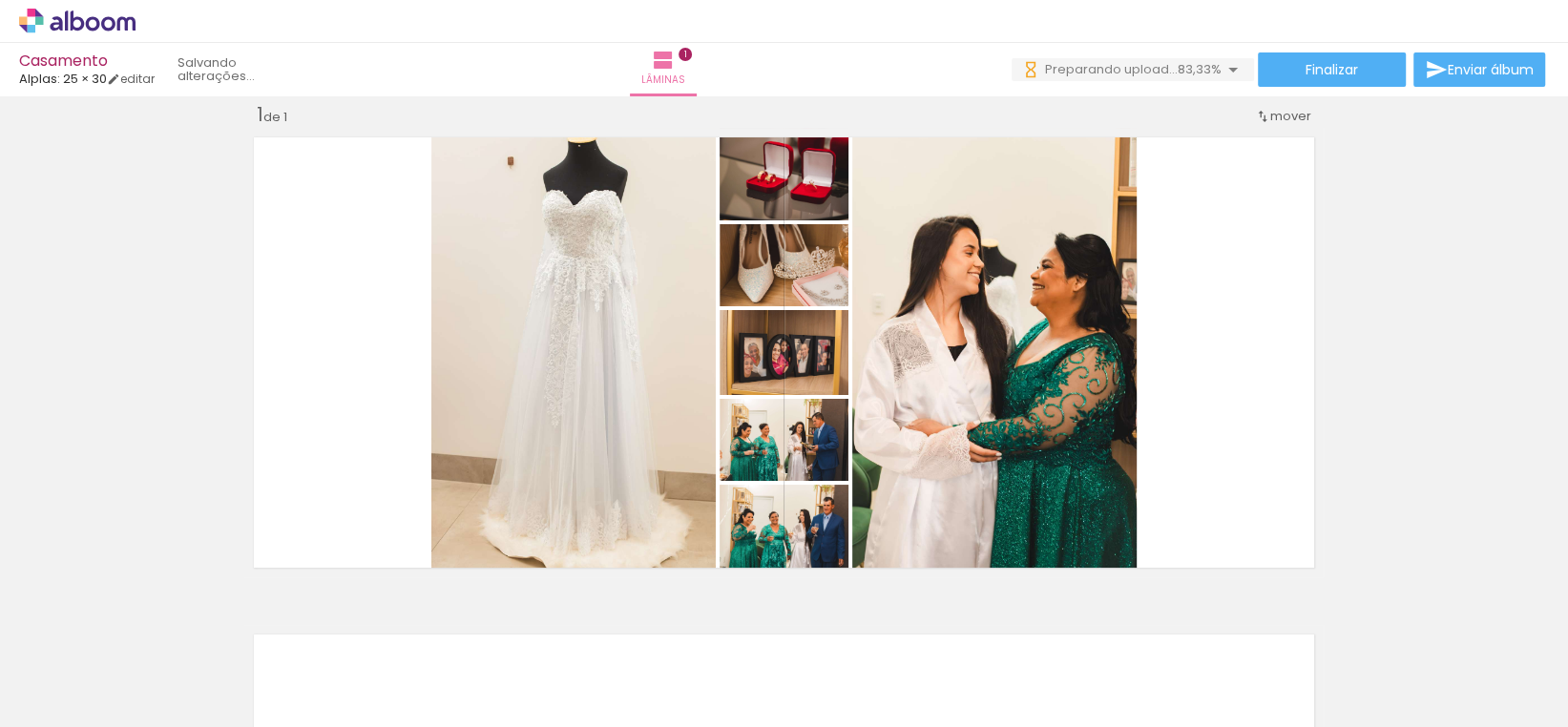 click at bounding box center [137, 667] 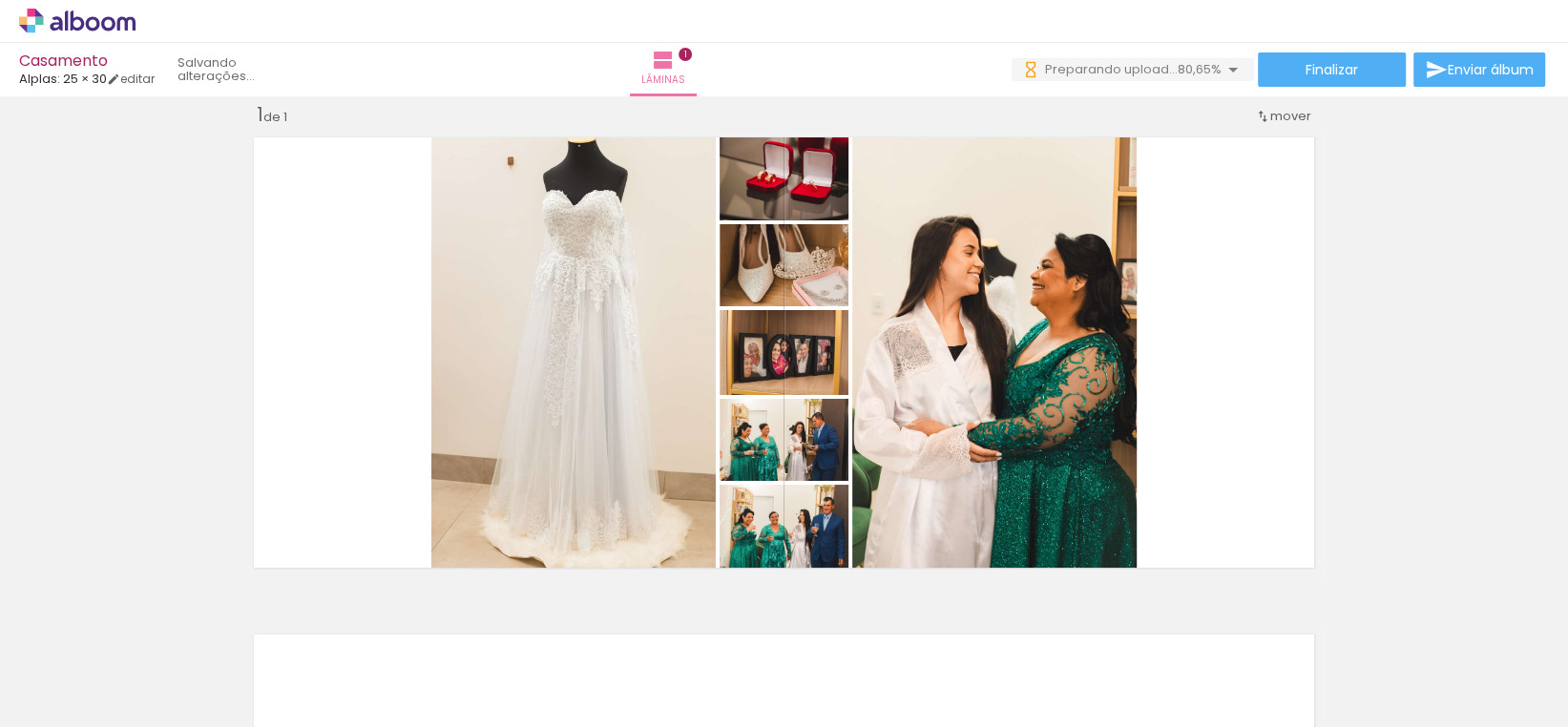drag, startPoint x: 1477, startPoint y: 675, endPoint x: 378, endPoint y: 637, distance: 1099.6568 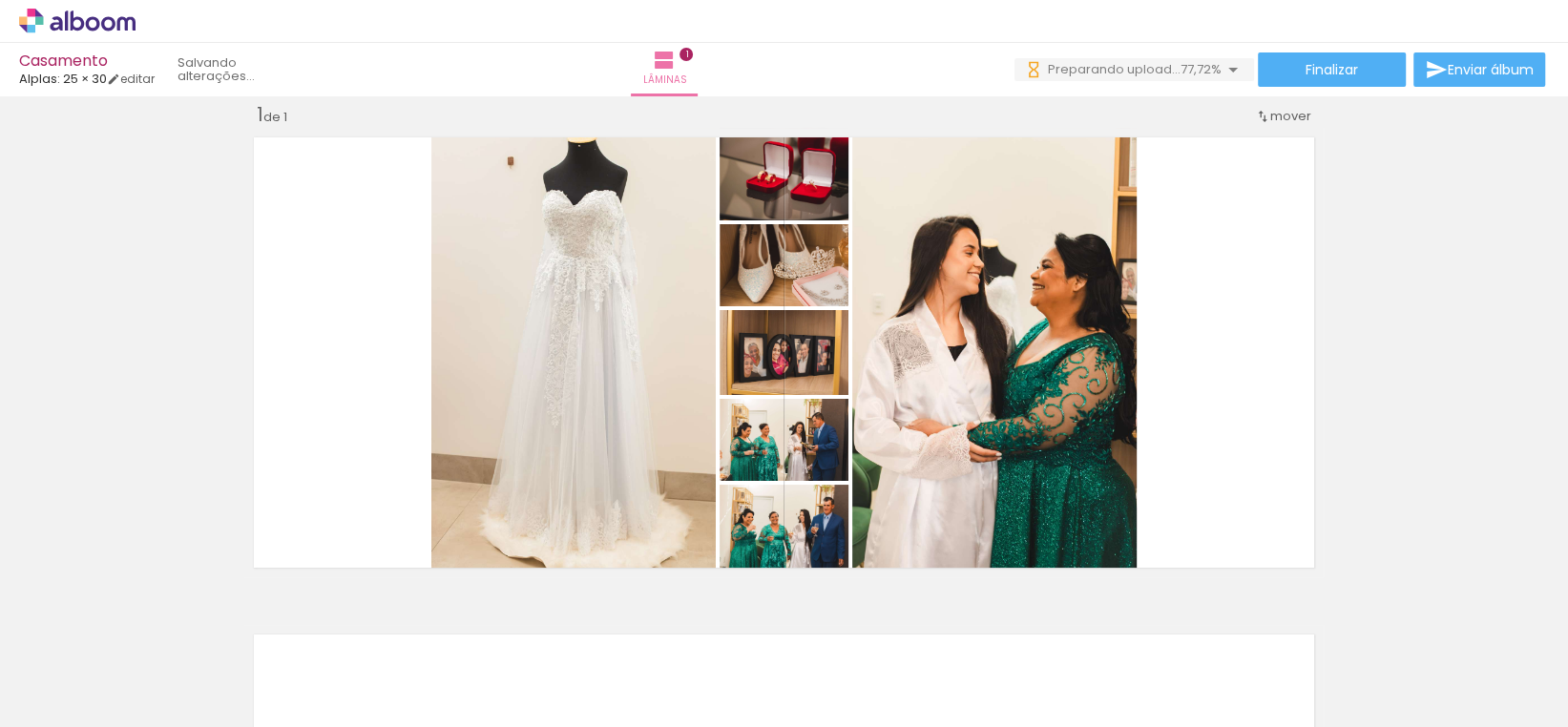 click at bounding box center (137, 667) 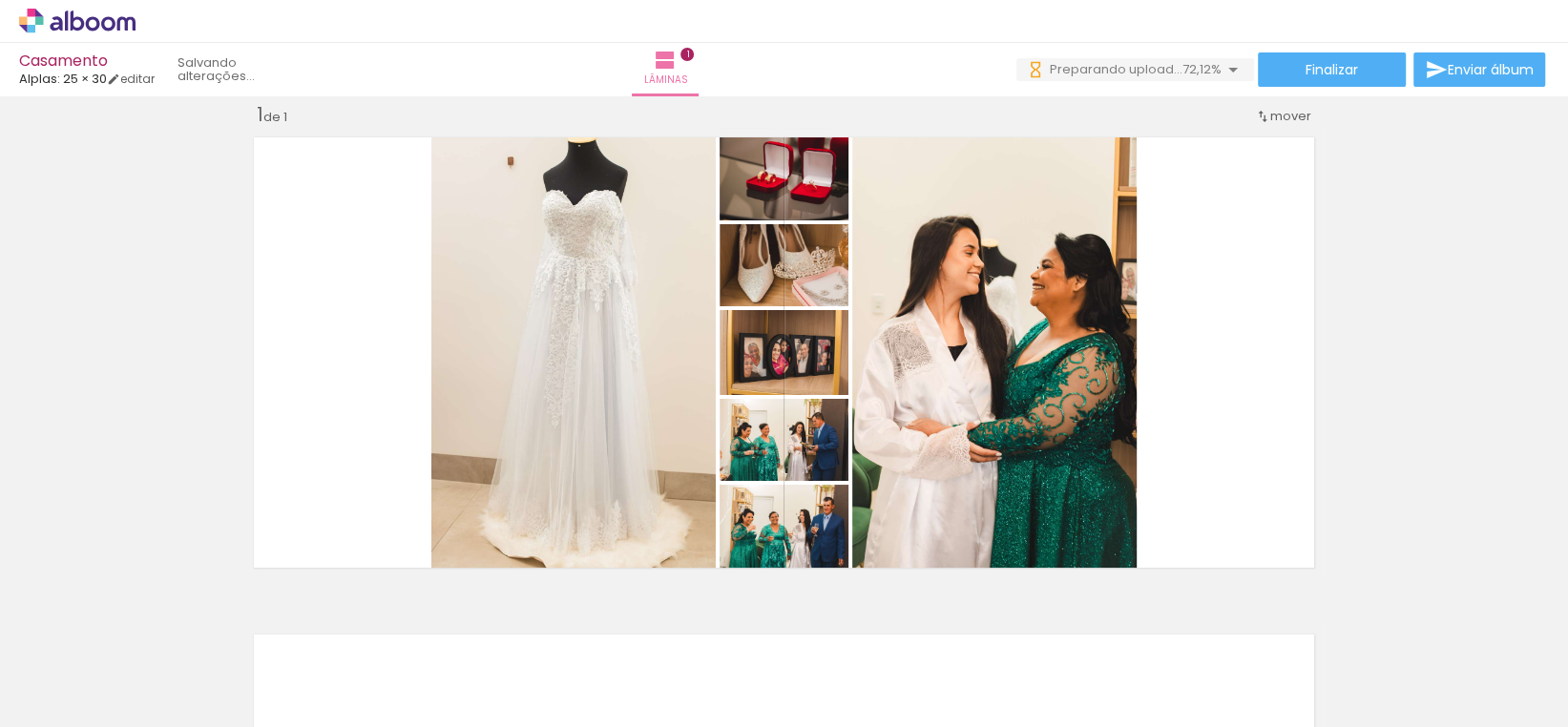scroll, scrollTop: 0, scrollLeft: 0, axis: both 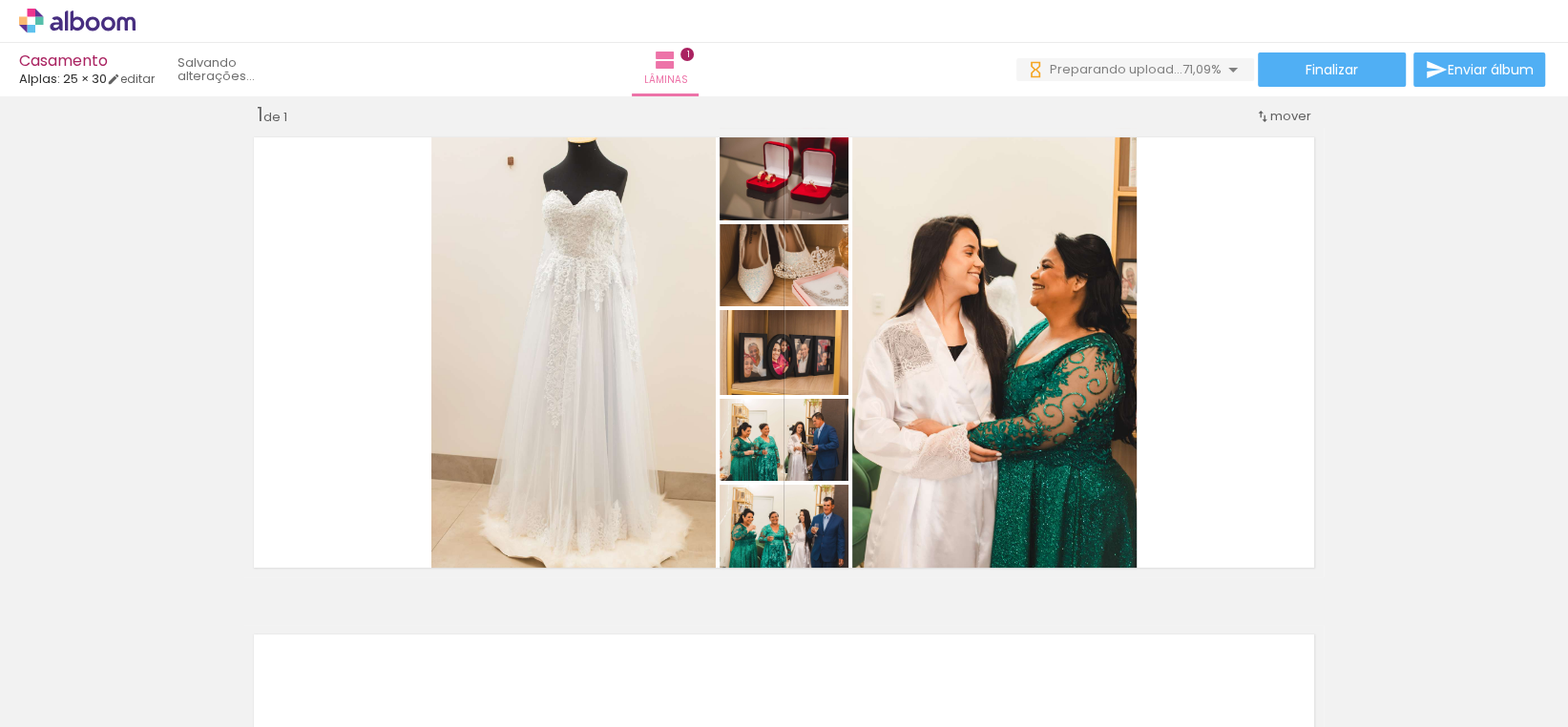 drag, startPoint x: 1555, startPoint y: 667, endPoint x: 125, endPoint y: 723, distance: 1431.0961 